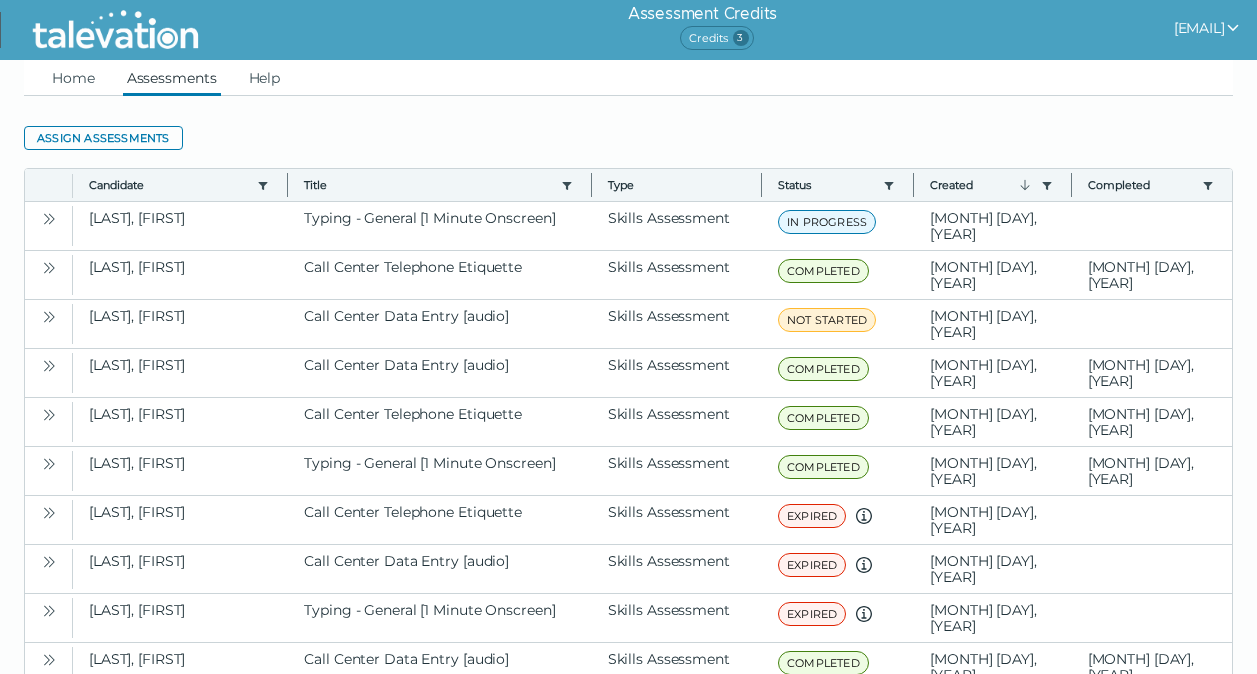 scroll, scrollTop: 0, scrollLeft: 0, axis: both 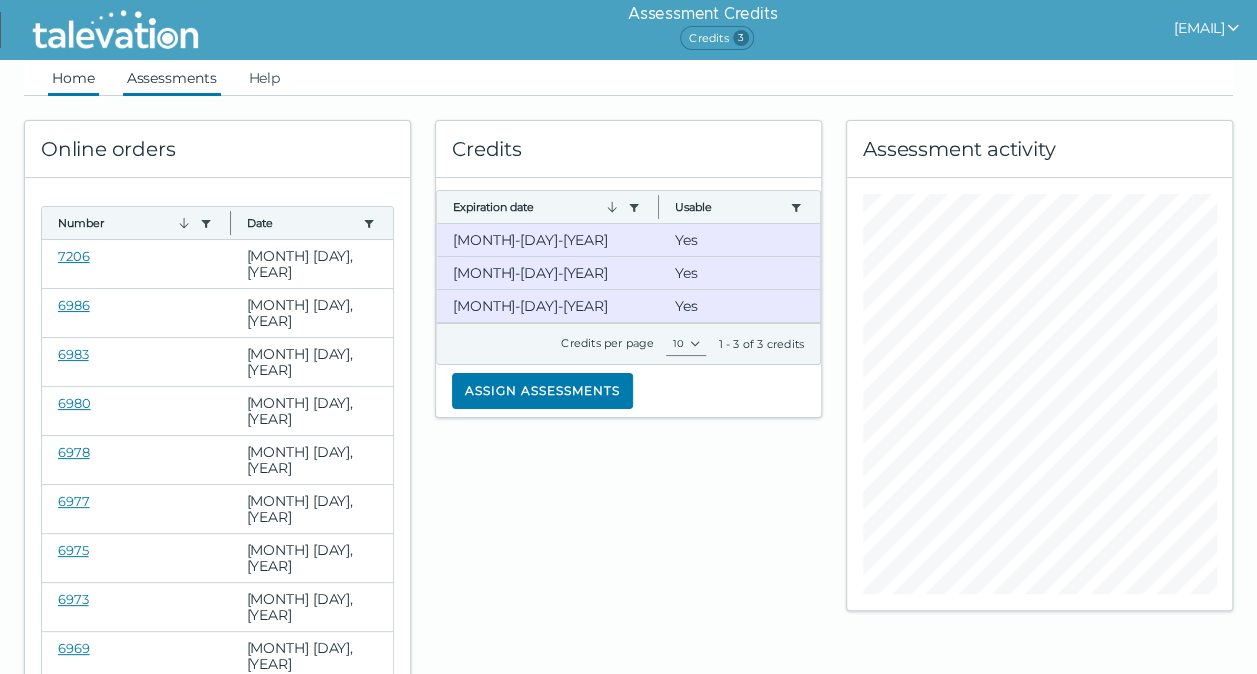 click on "Assessments" at bounding box center (172, 78) 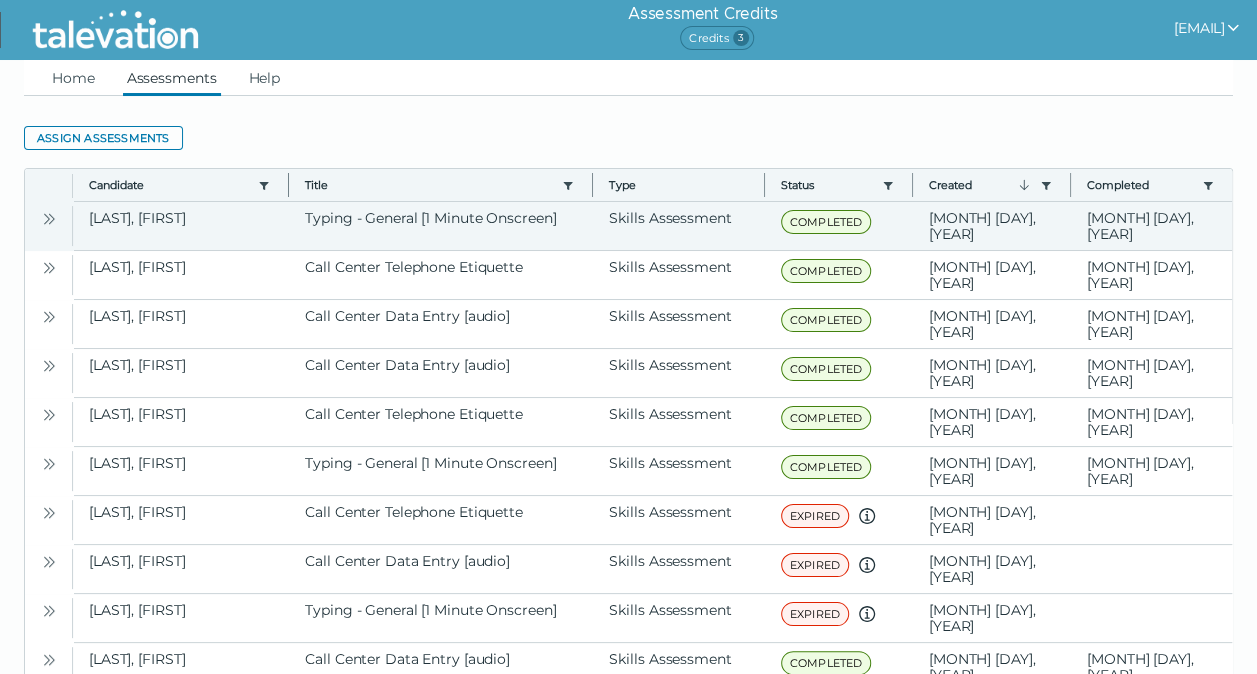 click 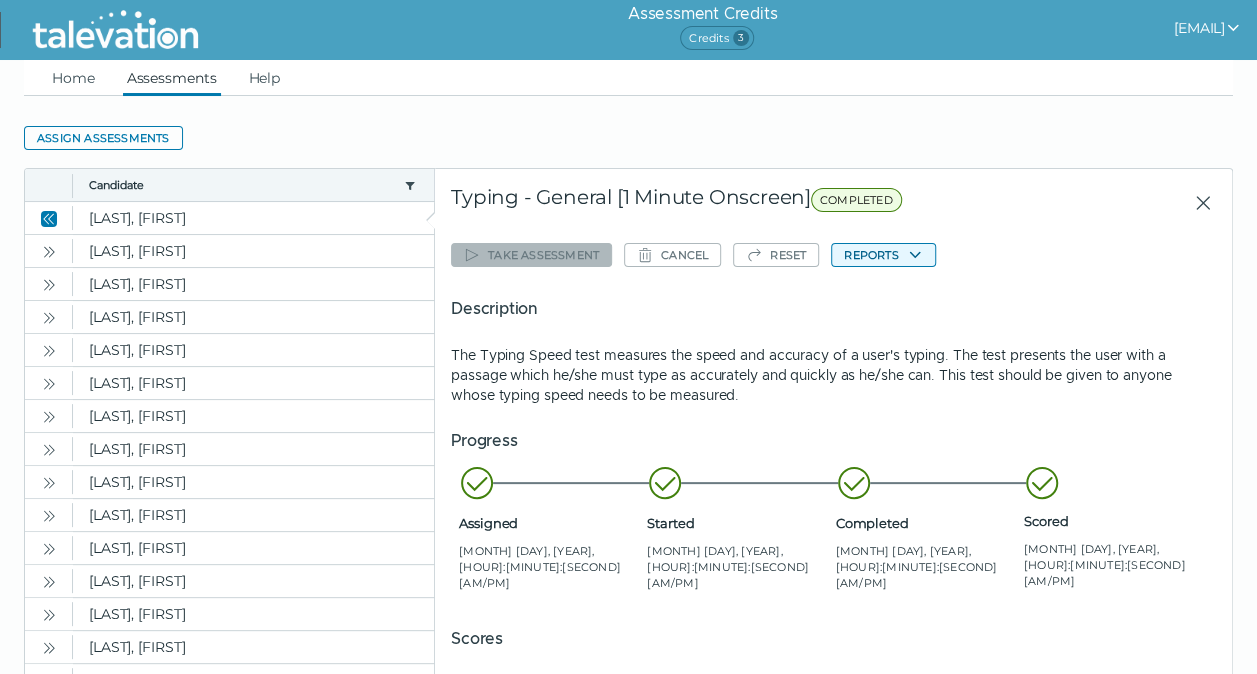 click on "Reports" 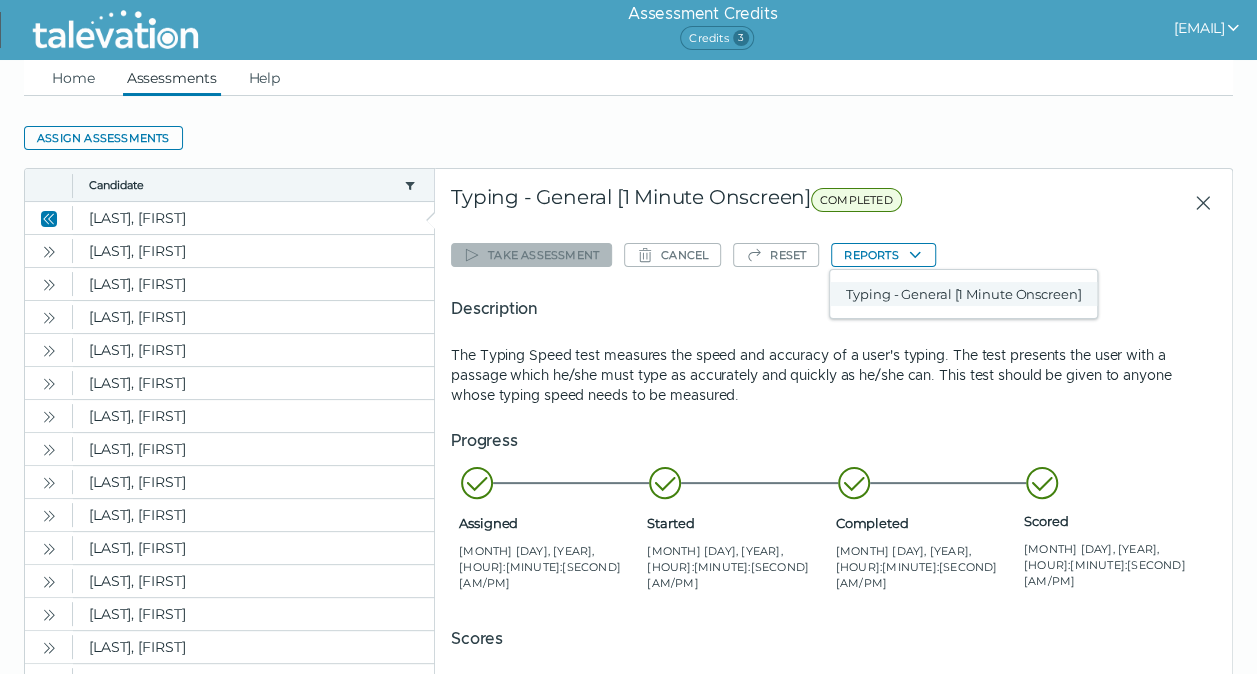 click on "Typing - General [1 Minute Onscreen]" at bounding box center (963, 294) 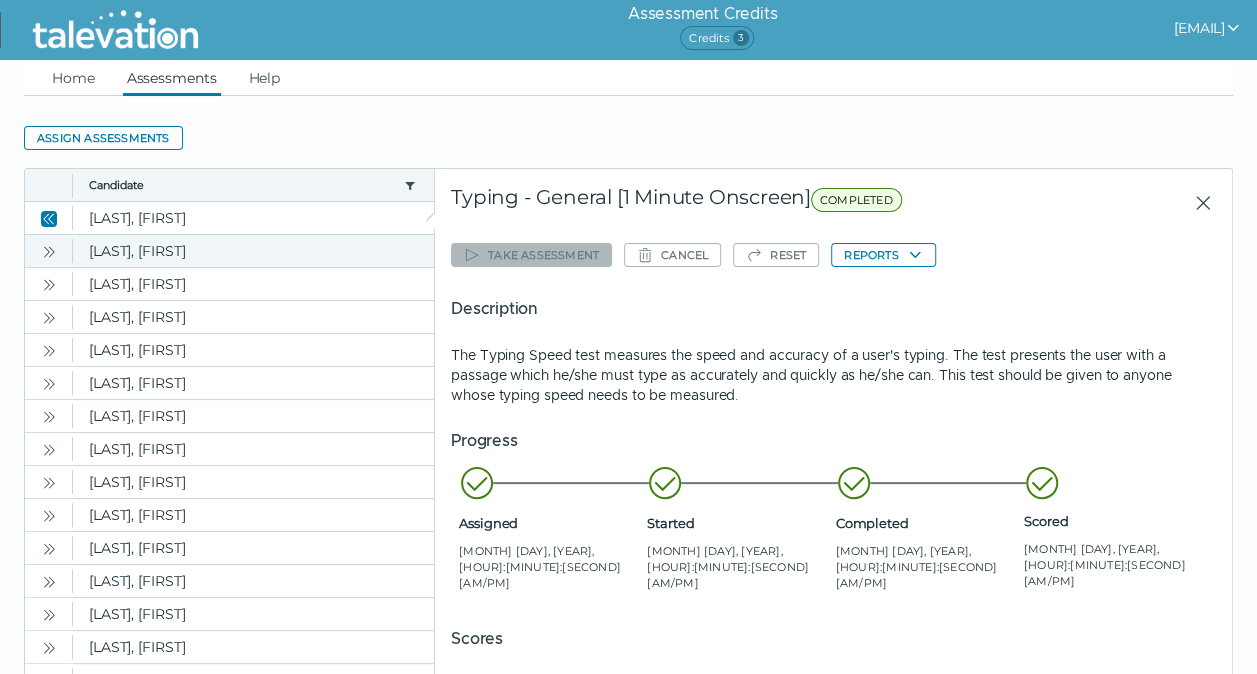 click 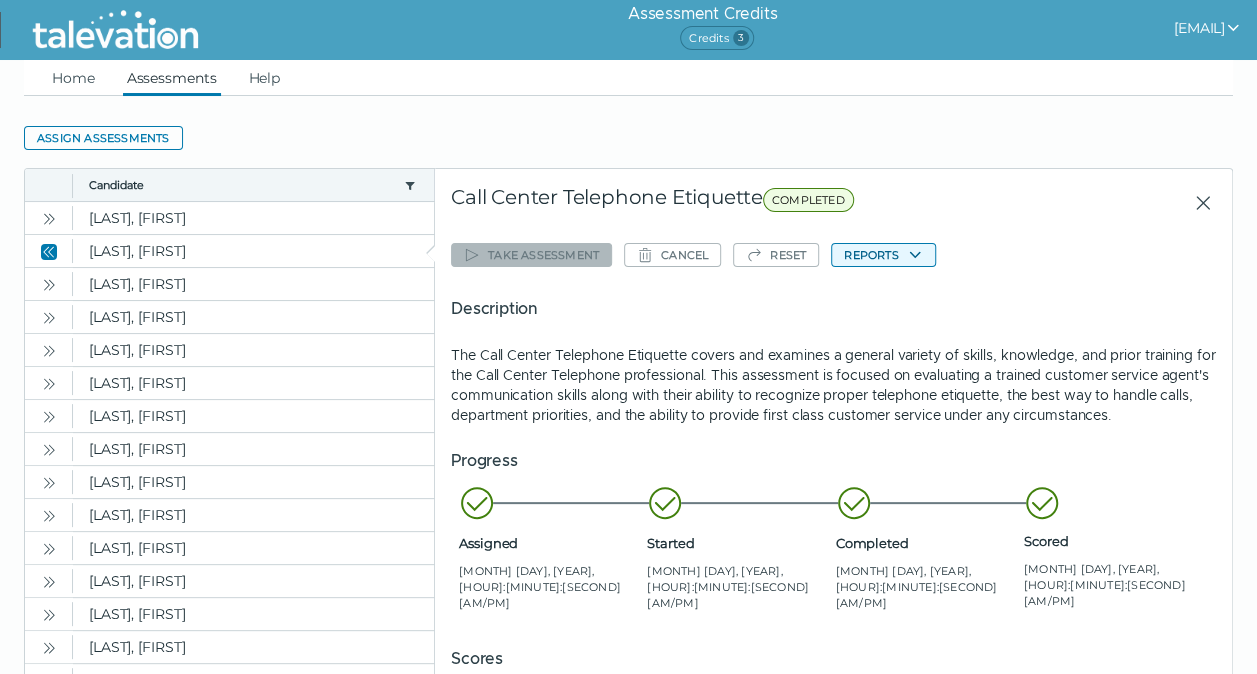 click on "Reports" 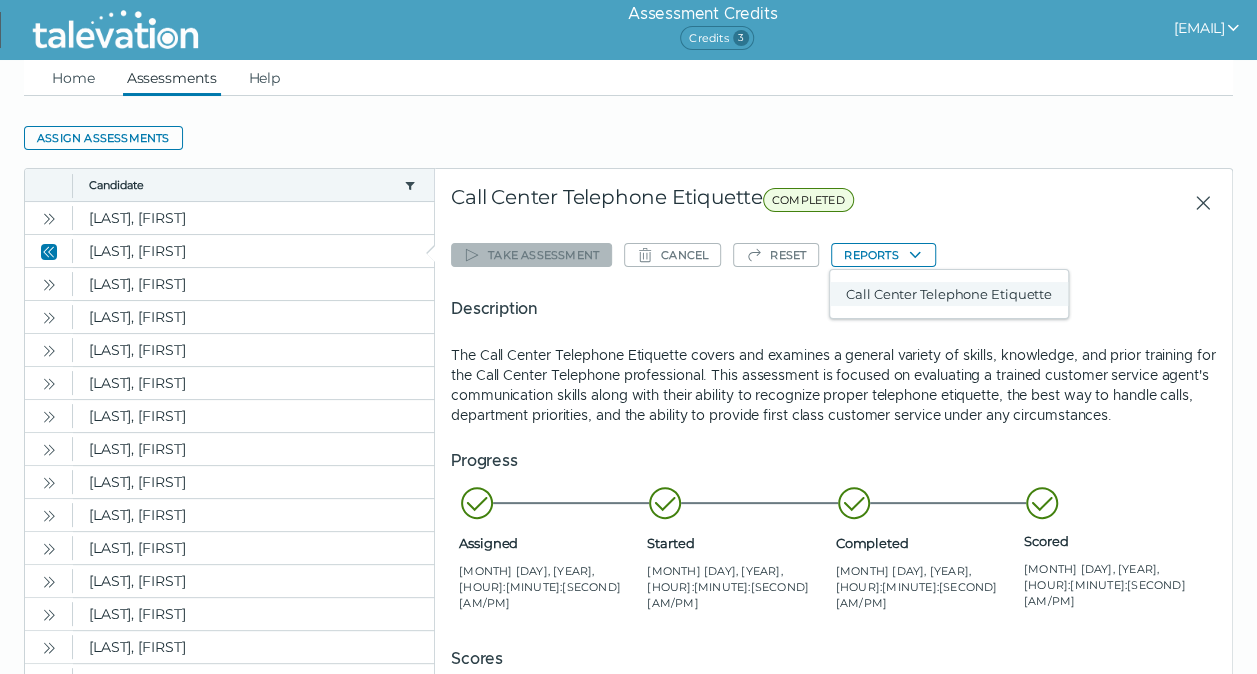 click on "Call Center Telephone Etiquette" at bounding box center (949, 294) 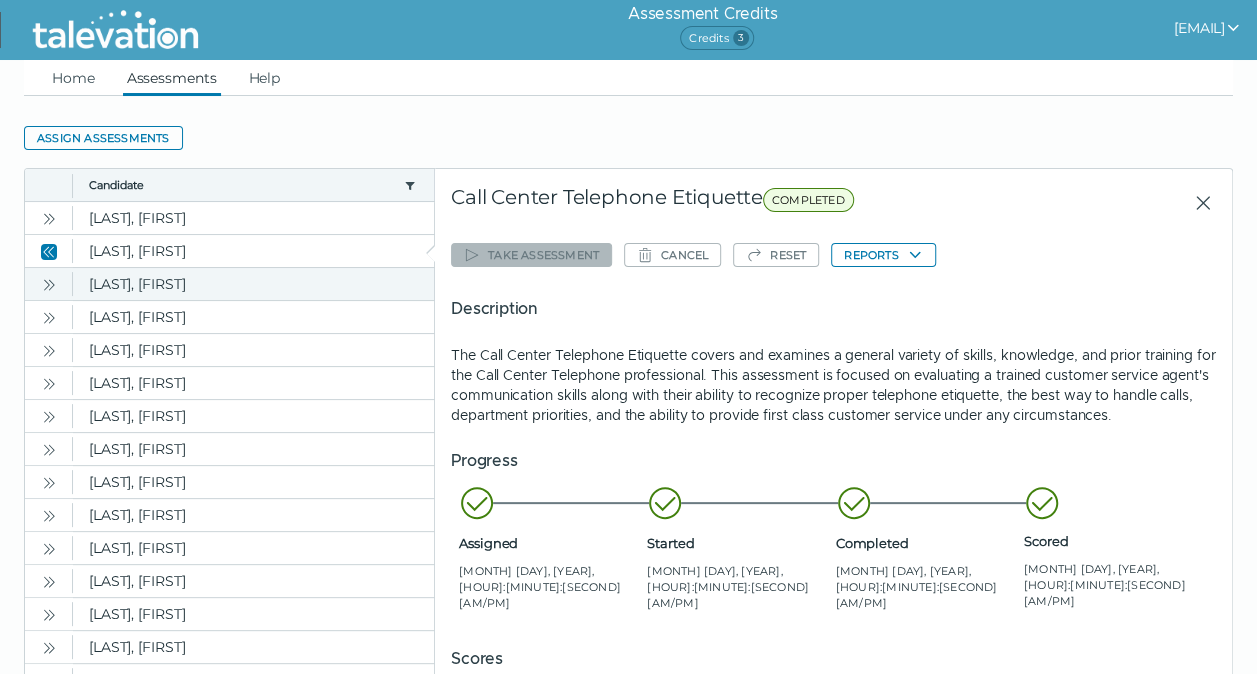 click 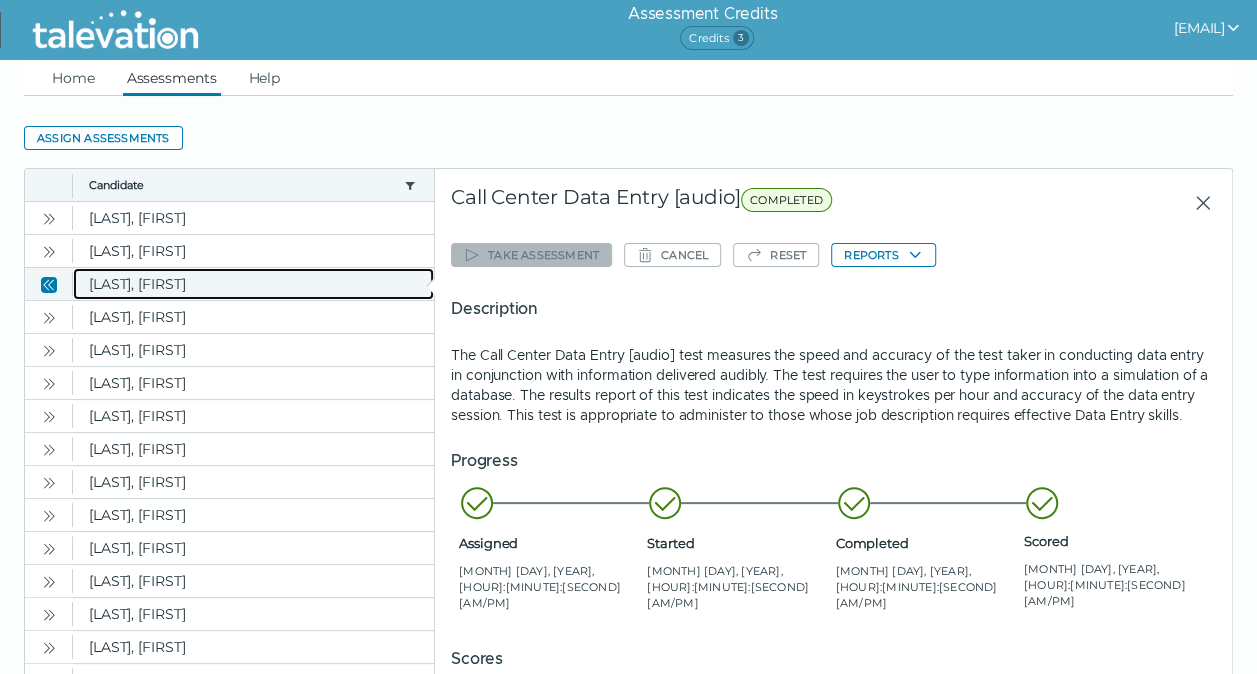 click on "[LAST], [FIRST]" 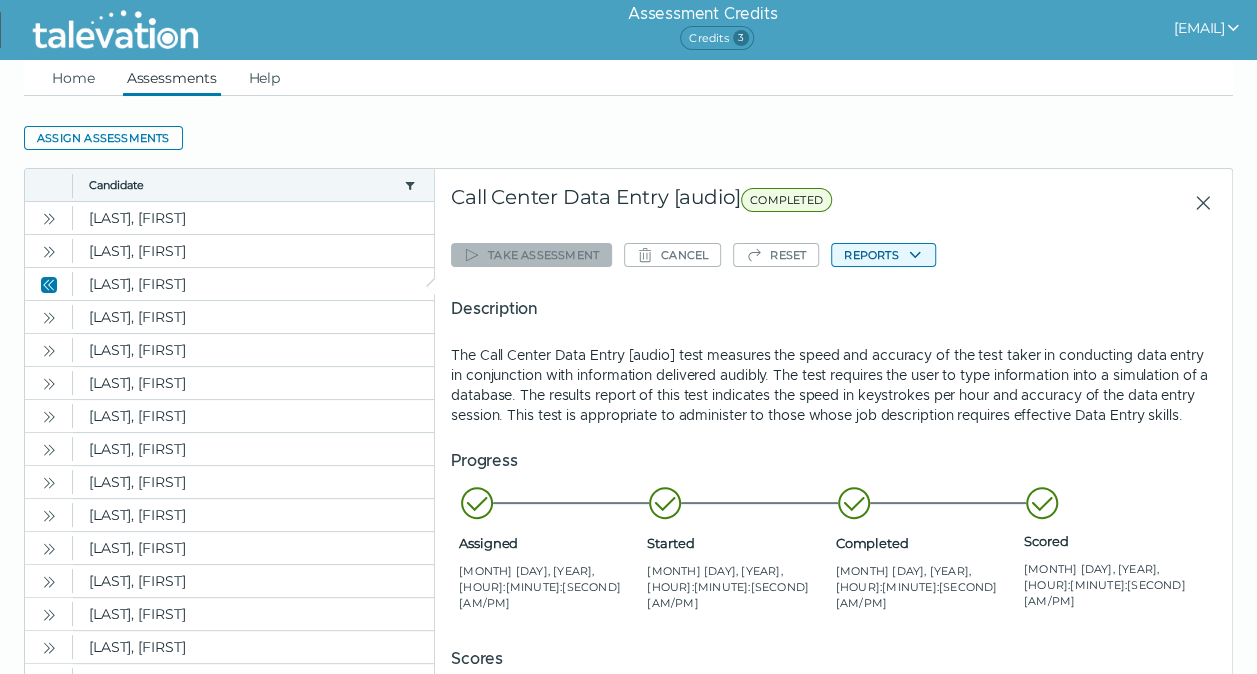 click on "Reports" 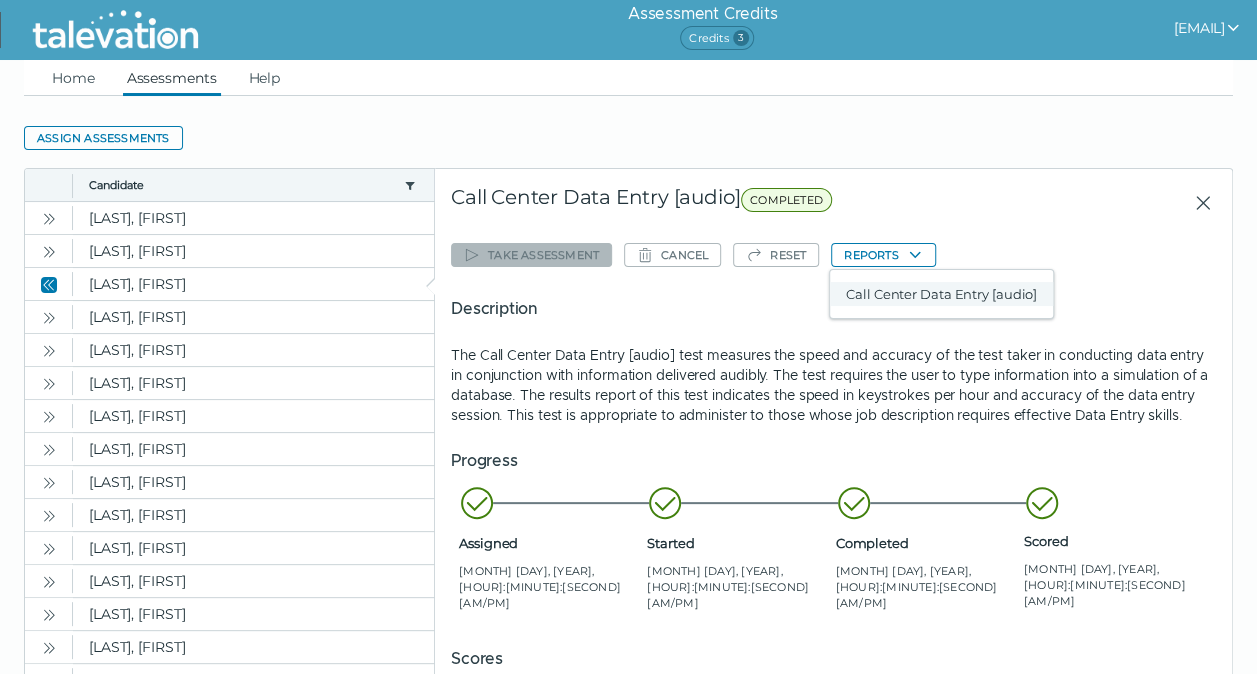 click on "Call Center Data Entry [audio]" at bounding box center (941, 294) 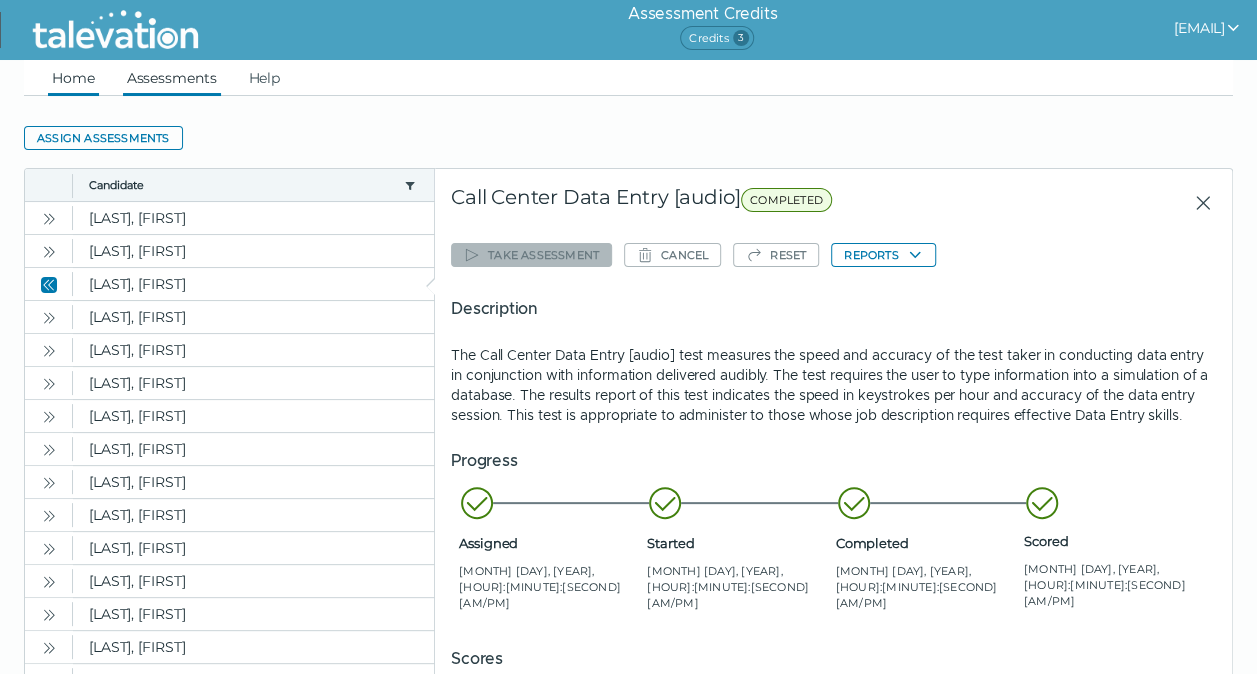 click on "Home" at bounding box center (73, 78) 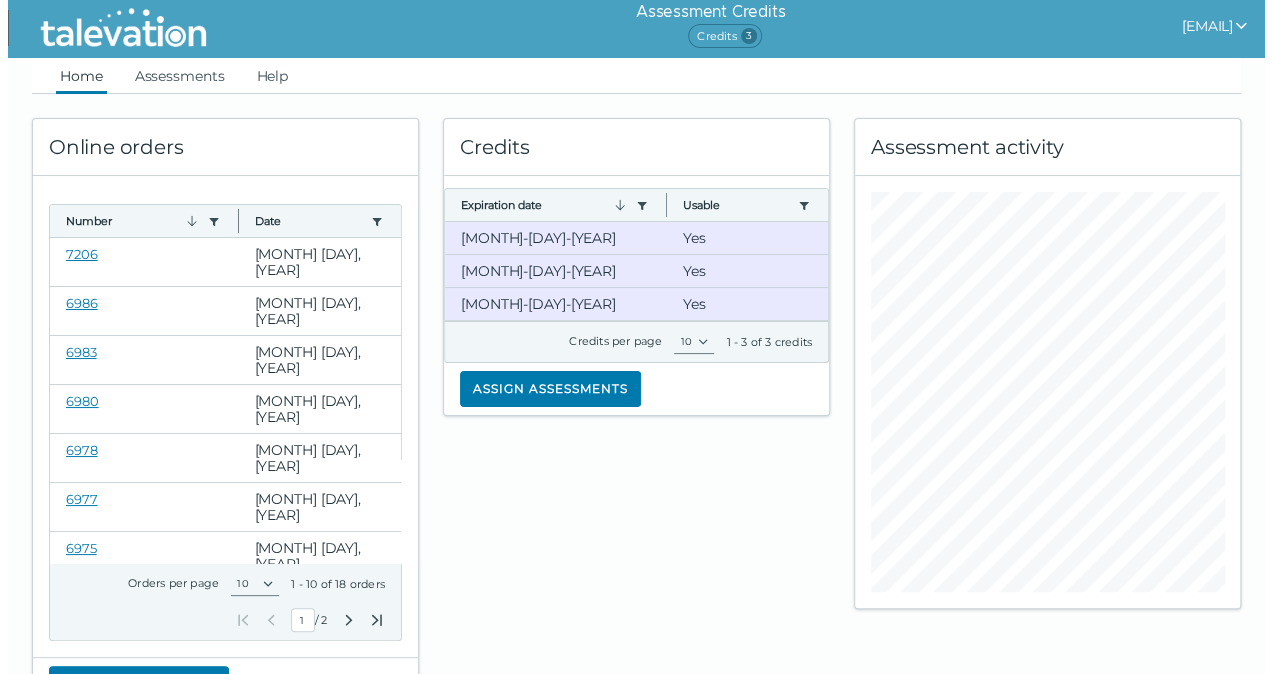 scroll, scrollTop: 0, scrollLeft: 0, axis: both 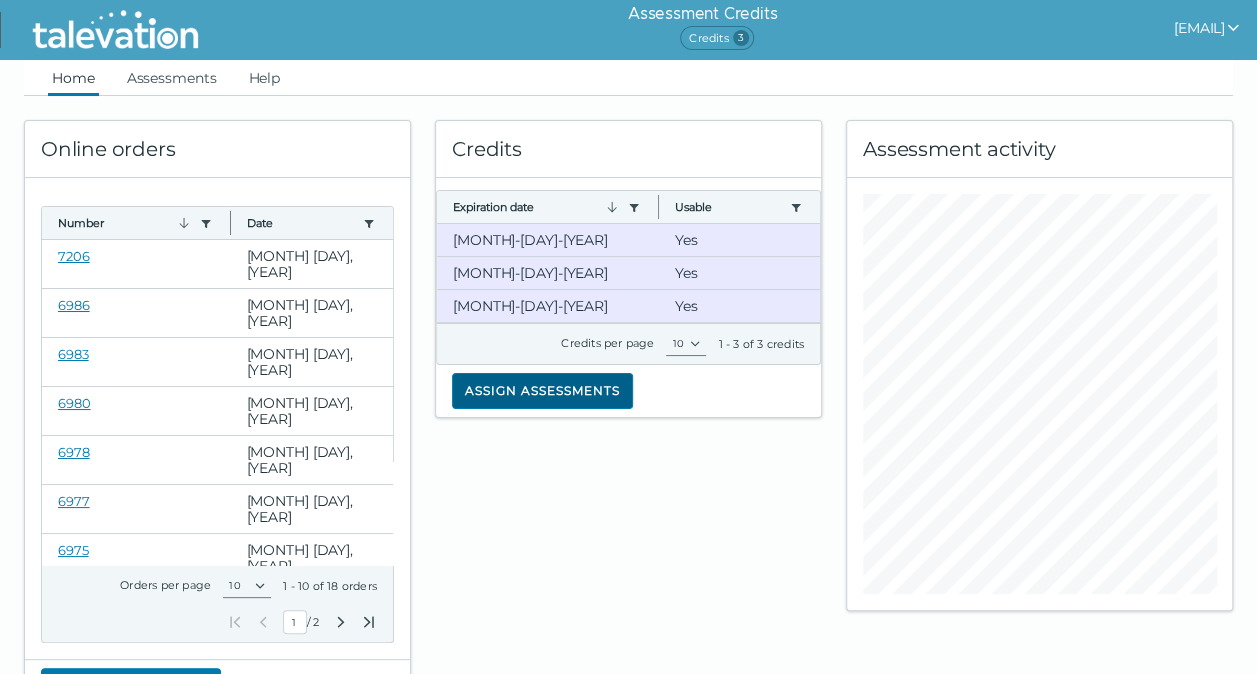click on "Assign assessments" 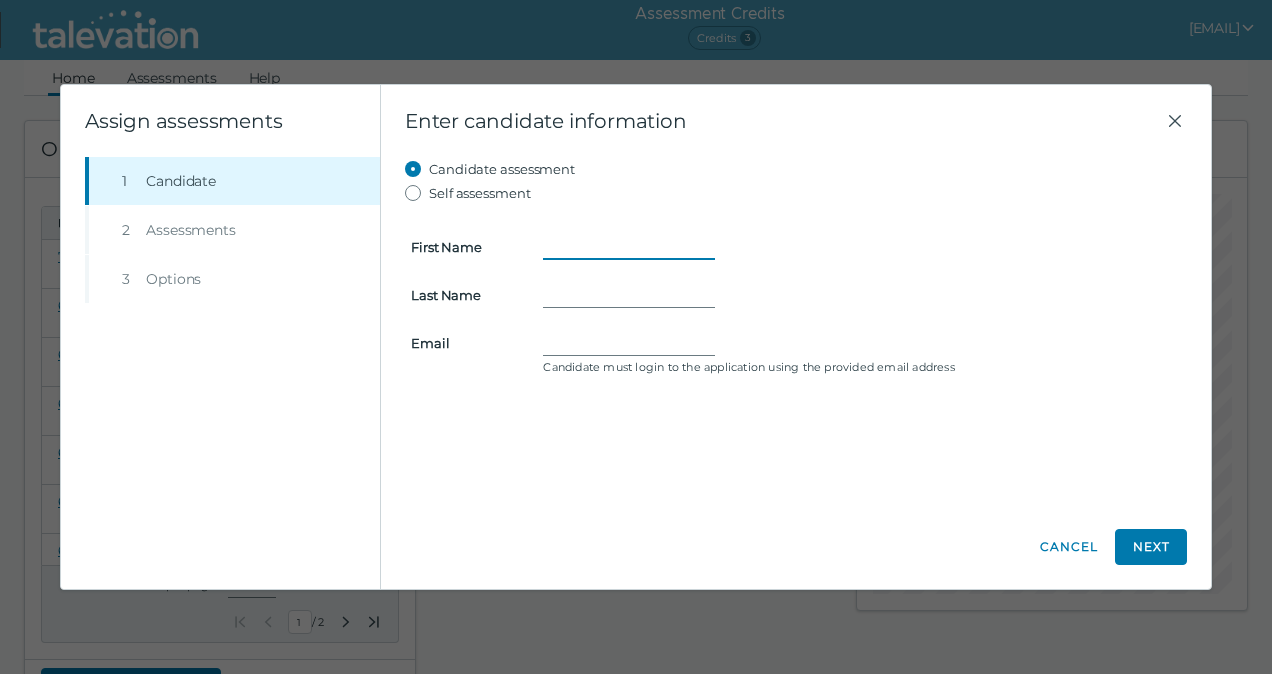 click on "First Name" at bounding box center [629, 247] 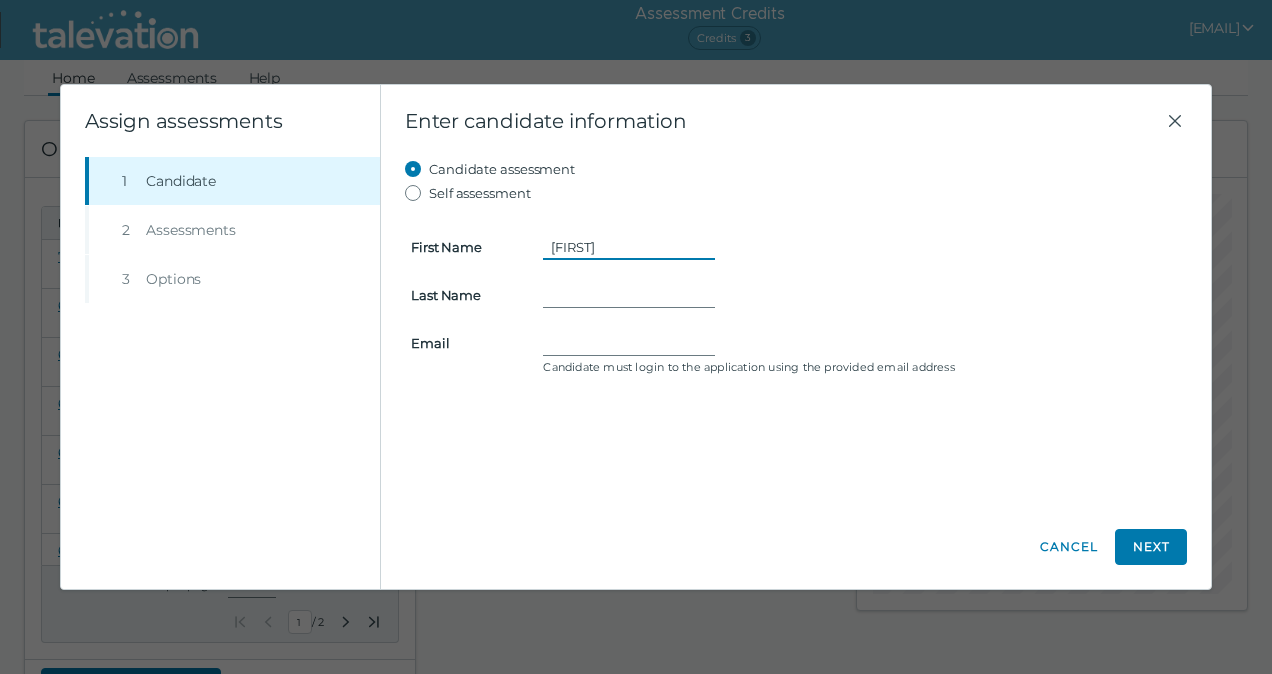 type on "Victoria" 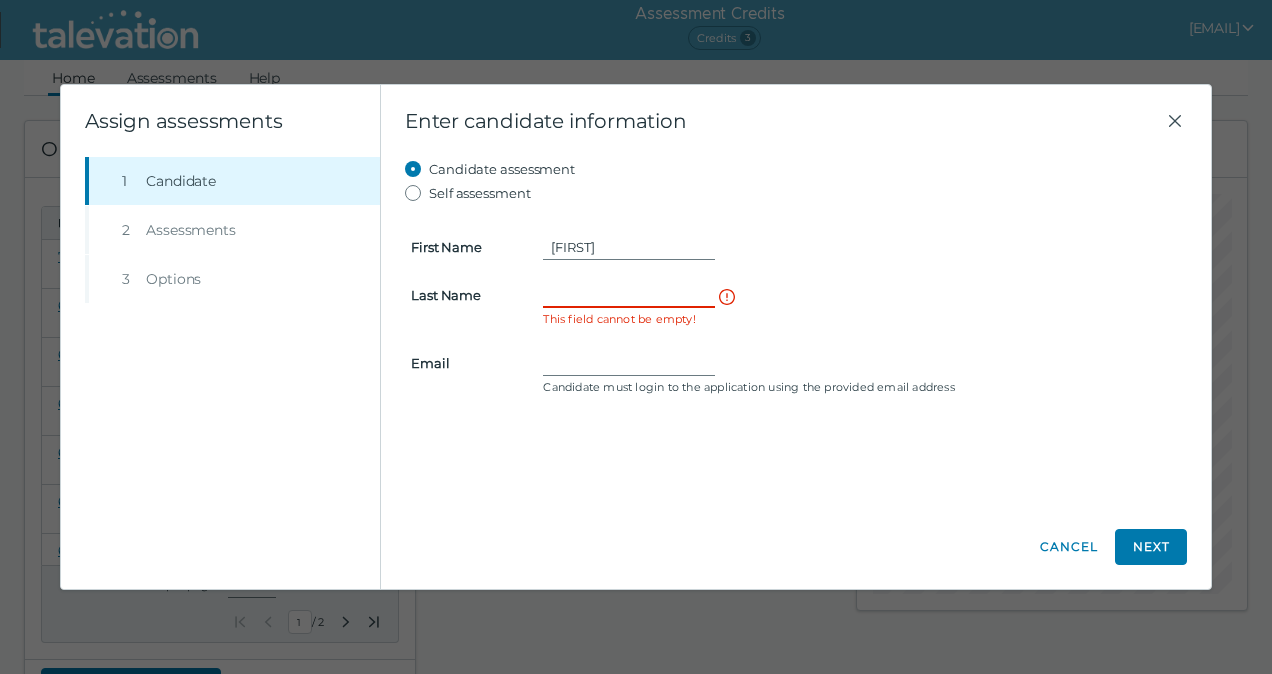 paste on "OTRHALEK" 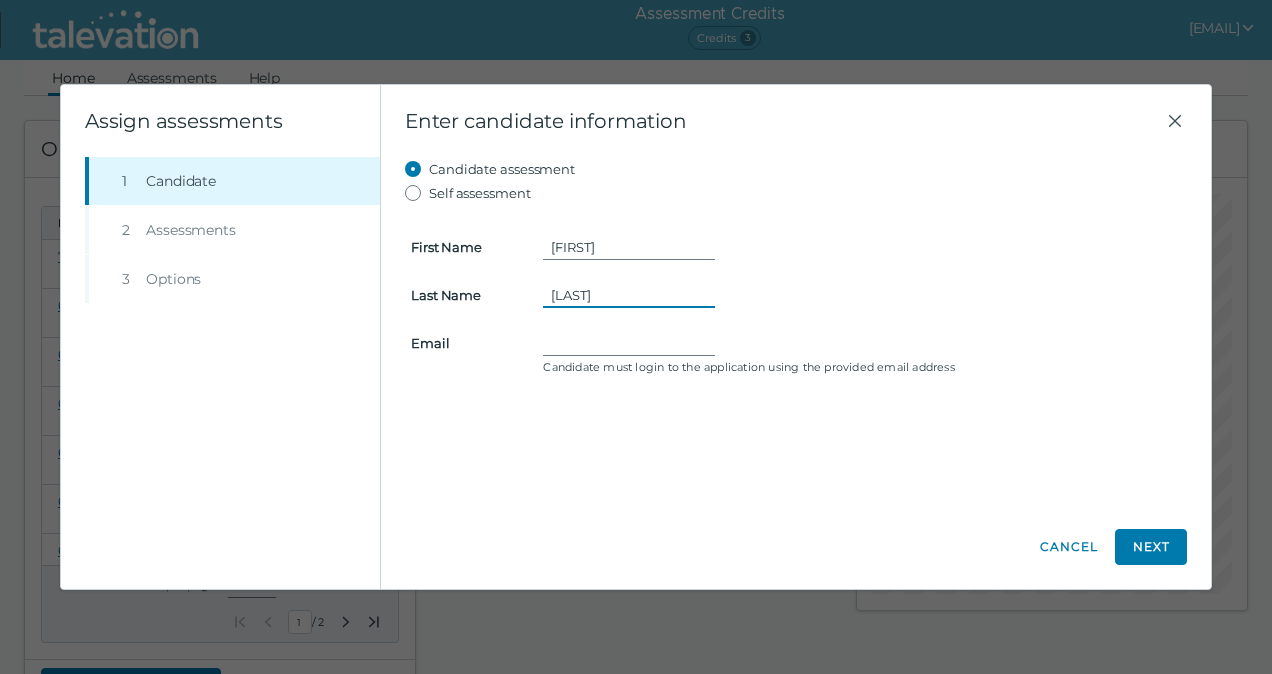 type on "Otrhalek" 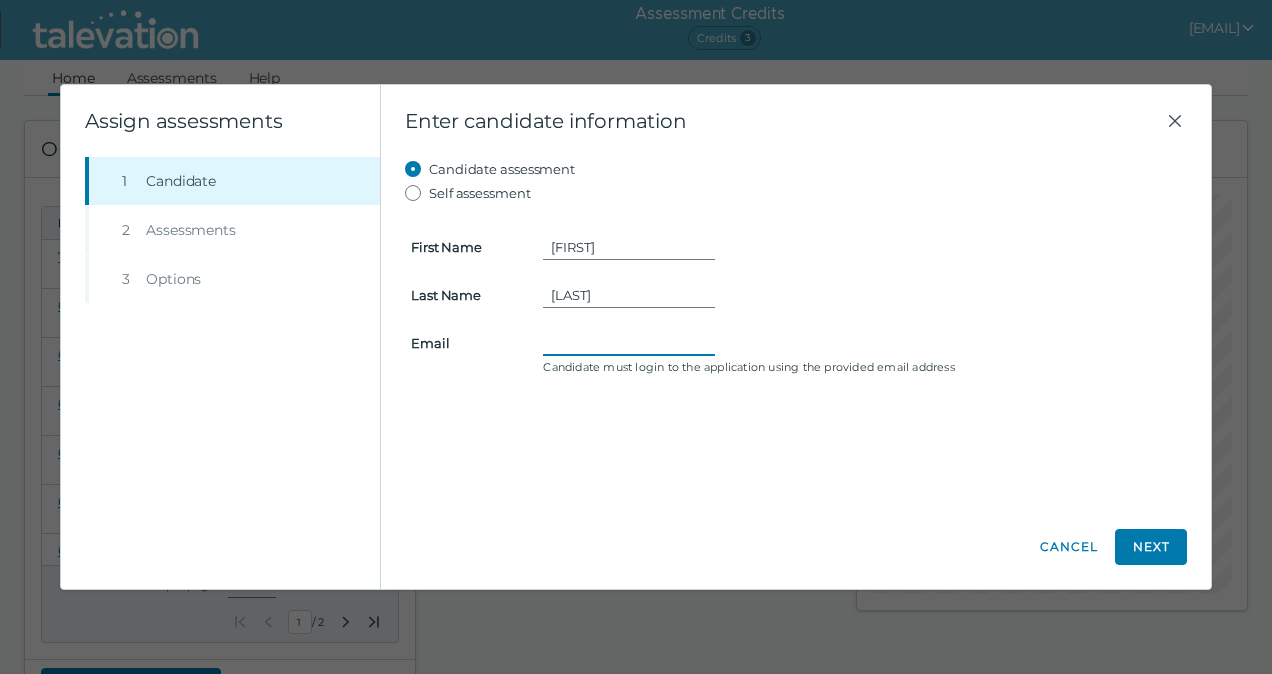 click on "Email" at bounding box center (629, 343) 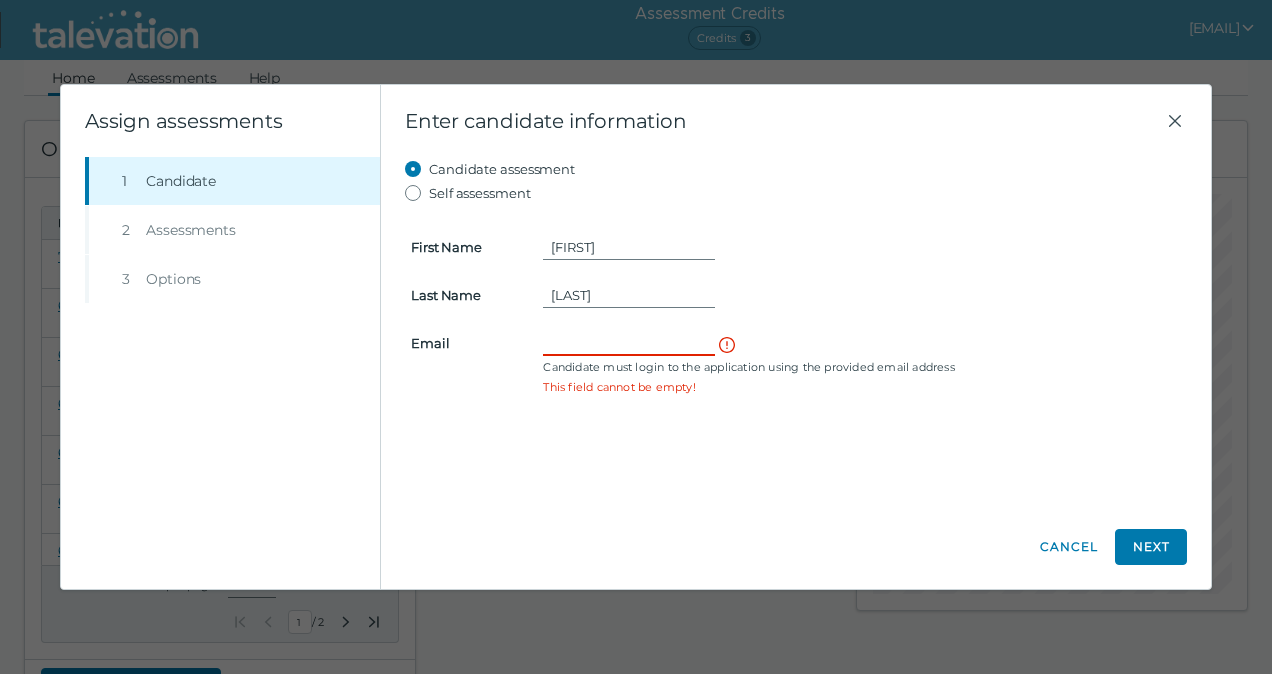 paste on "victoriahalek.a@gmail.com" 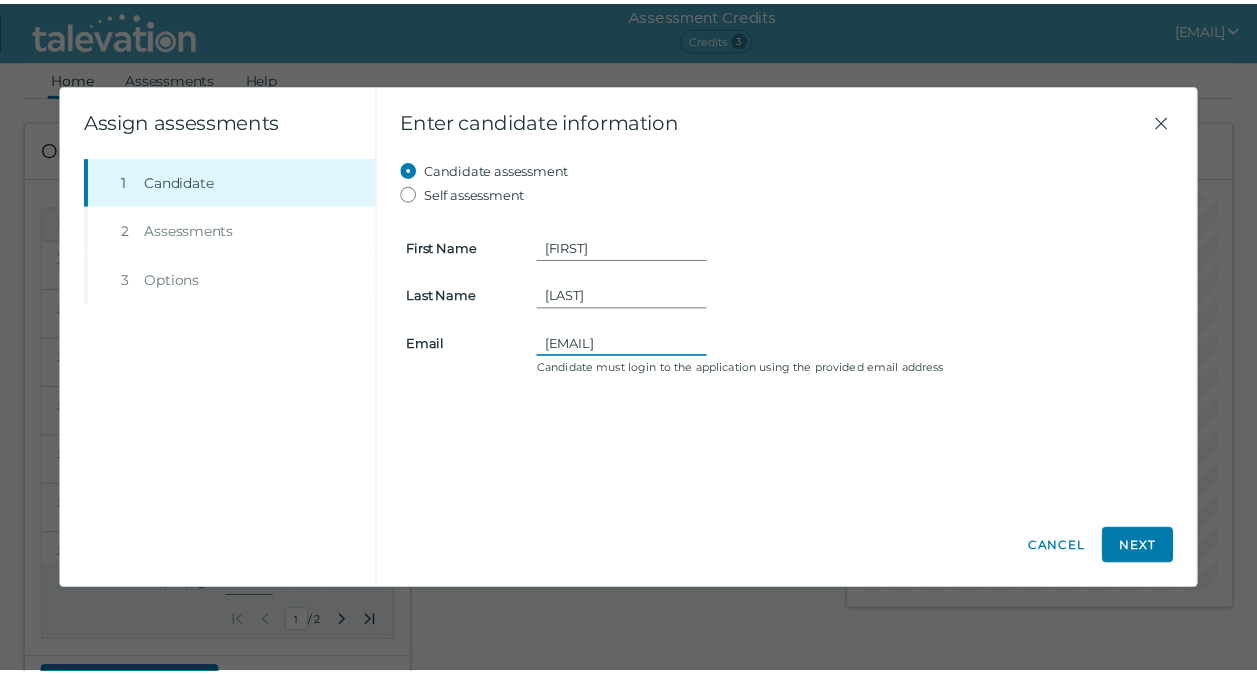 scroll, scrollTop: 0, scrollLeft: 0, axis: both 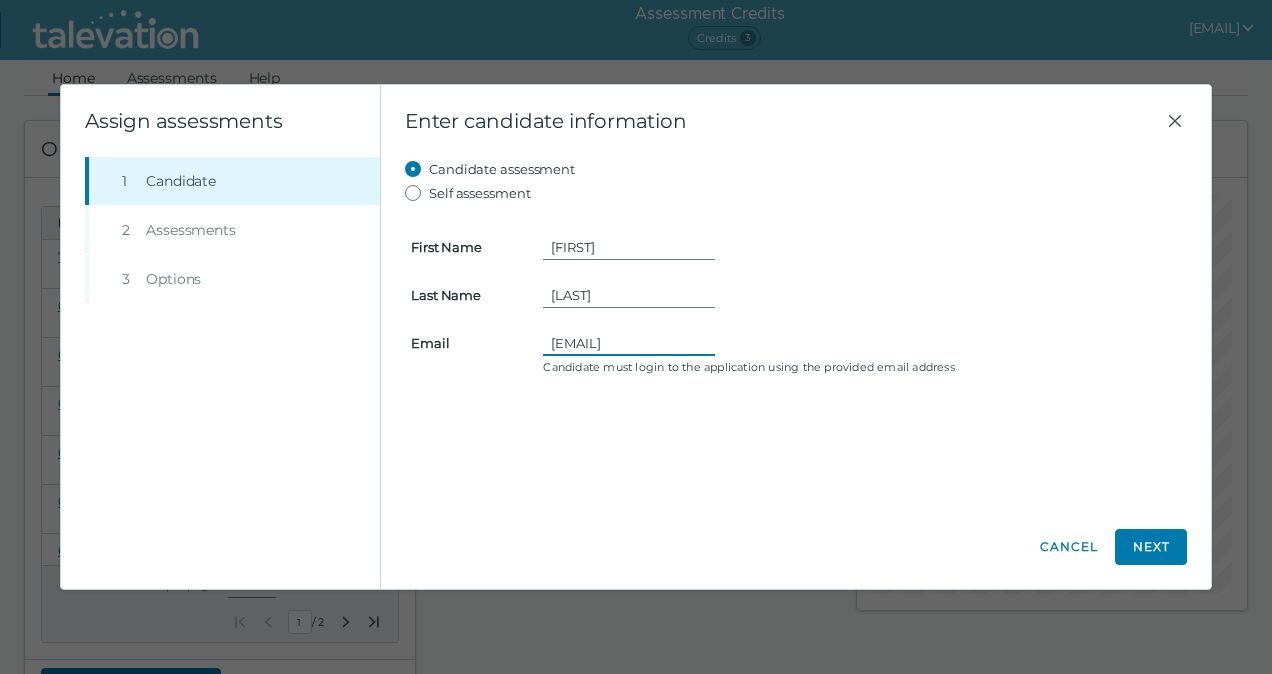type on "victoriahalek.a@gmail.com" 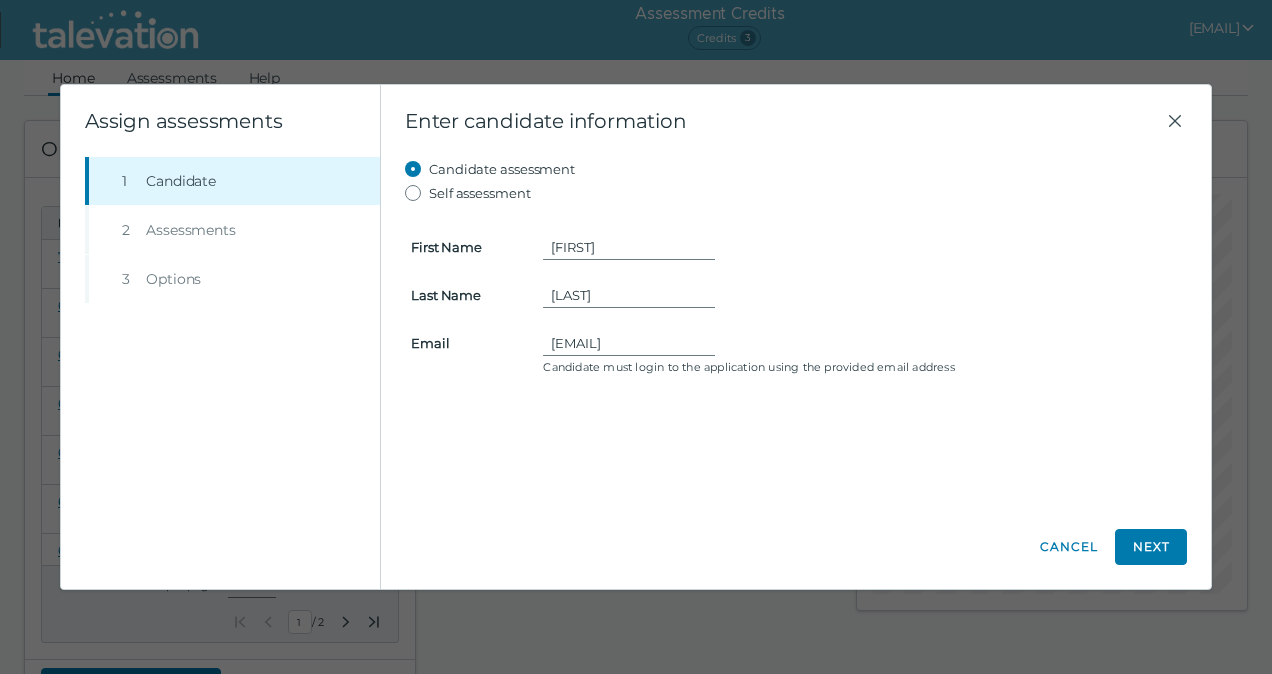 click on "Candidate assessment Self assessment First Name Victoria Last Name Otrhalek Email victoriahalek.a@gmail.com Candidate must login to the application using the provided email address  Previous Orders Most Recent All Assessments  Call Center Data Entry [audio] Assessment  Assign Call Center Data Entry [audio]  English locale for USA  Call Center Telephone Etiquette Assessment  Assign Call Center Telephone Etiquette  English locale for USA  Typing - General [1 Minute] Assessment  Assign Typing - General [1 Minute Onscreen]  English locale for USA Notifications Email me when assessment results are ready Email assessment invitation to candidate Assessment expiration" 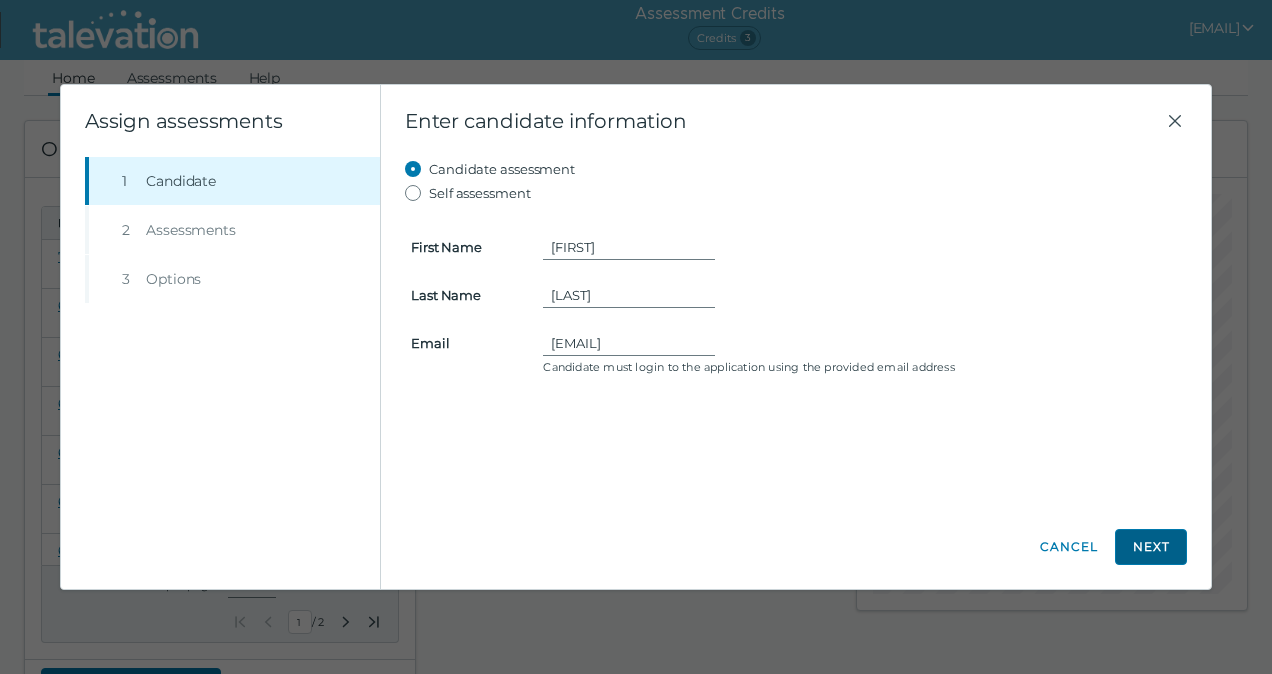 click on "Next" 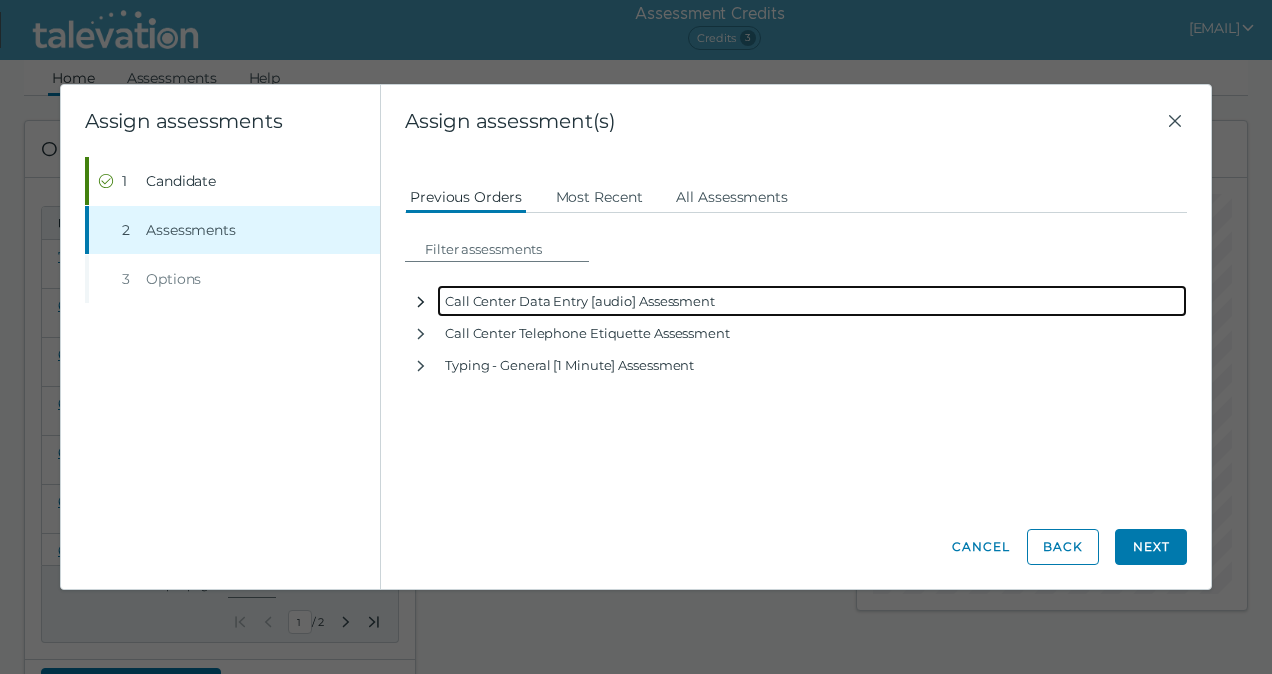 click 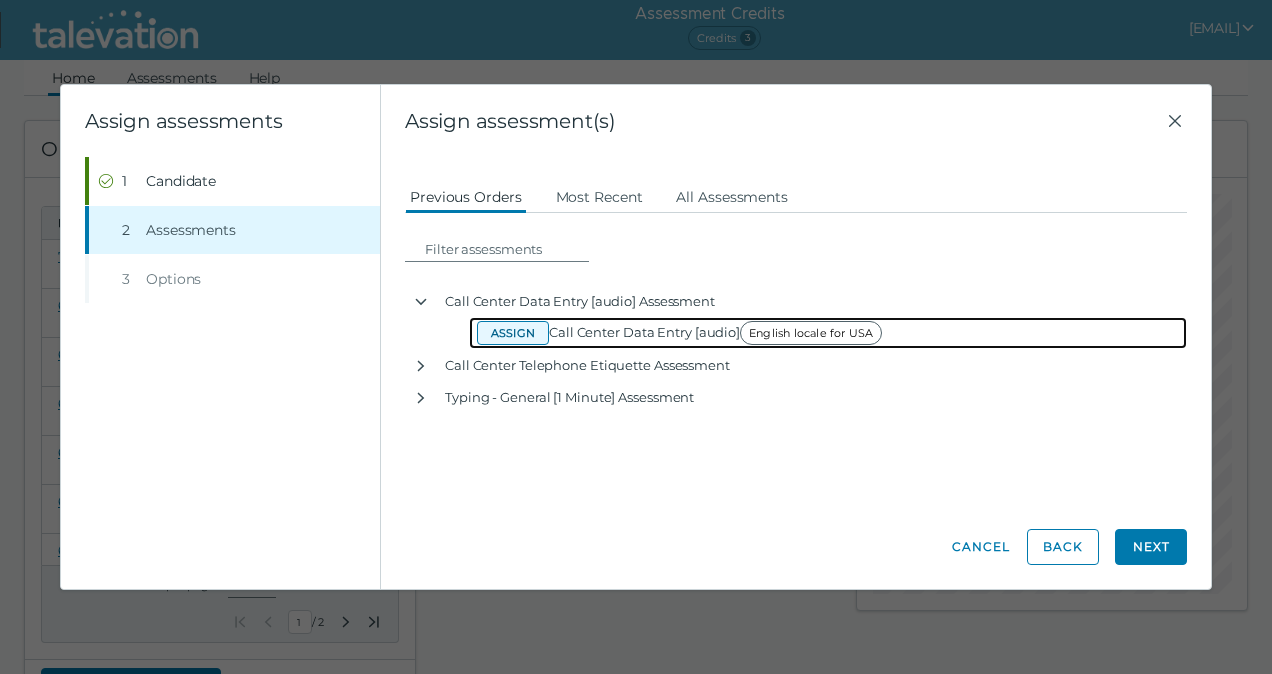 click on "Assign" at bounding box center [513, 333] 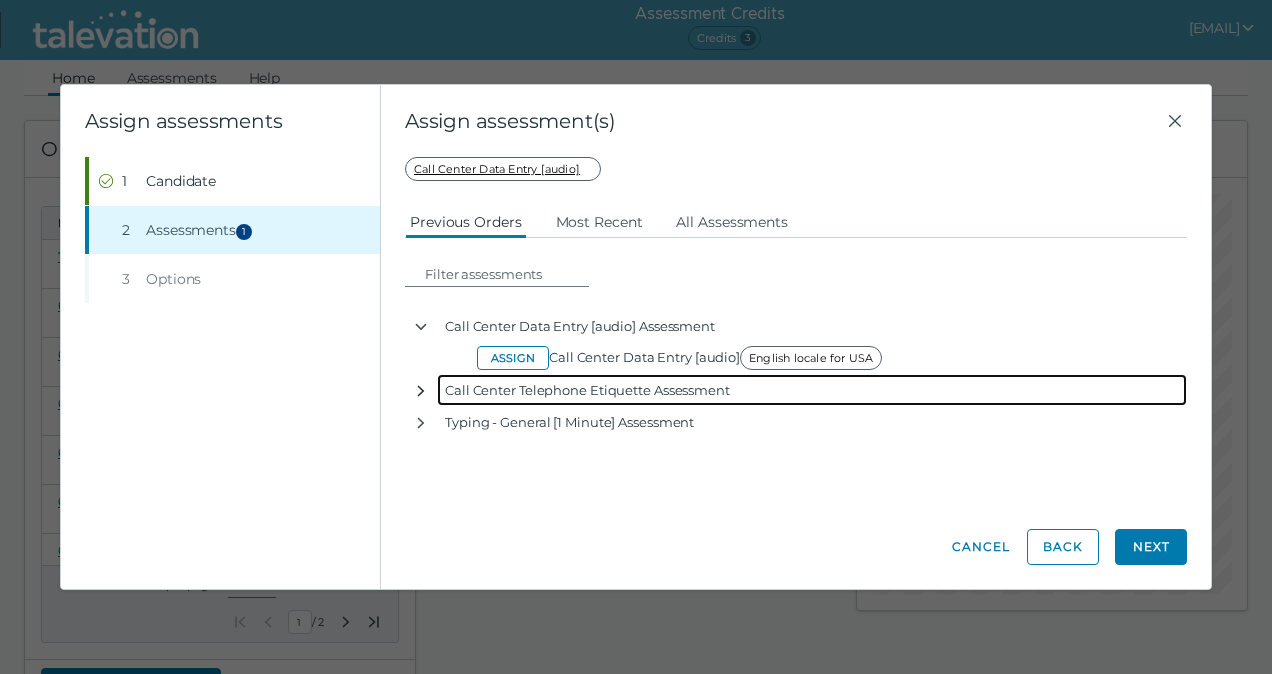 click 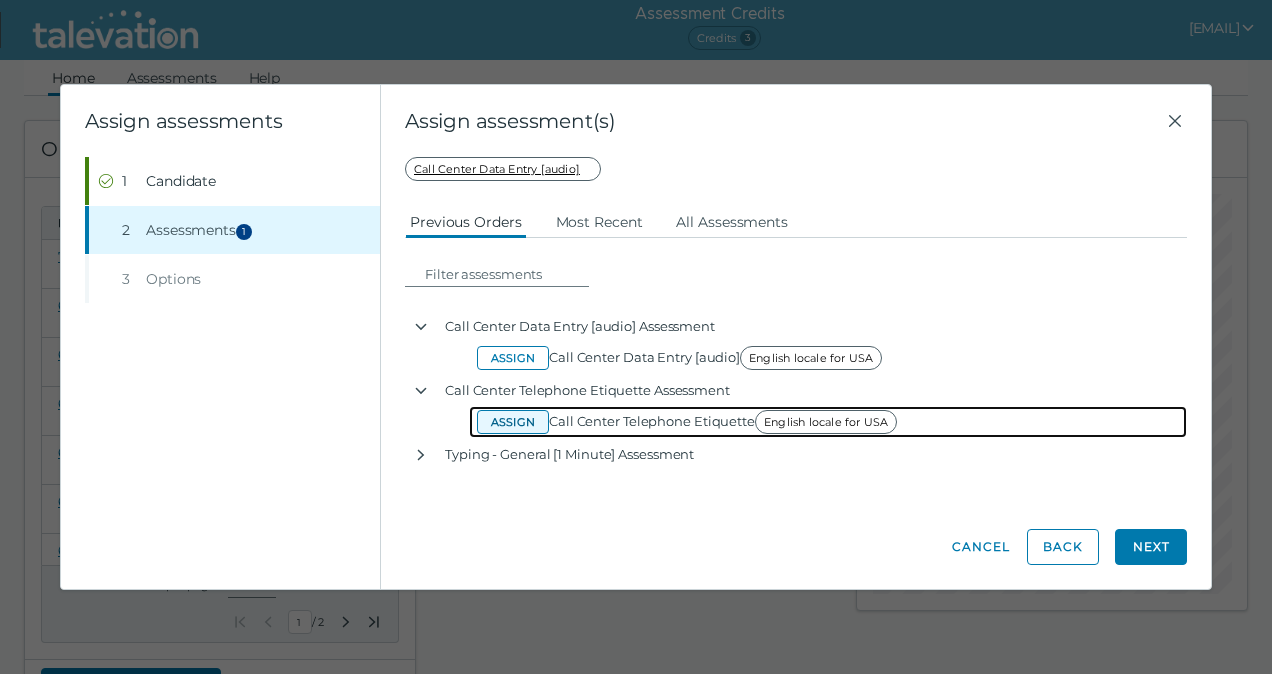 click on "Assign" at bounding box center (513, 422) 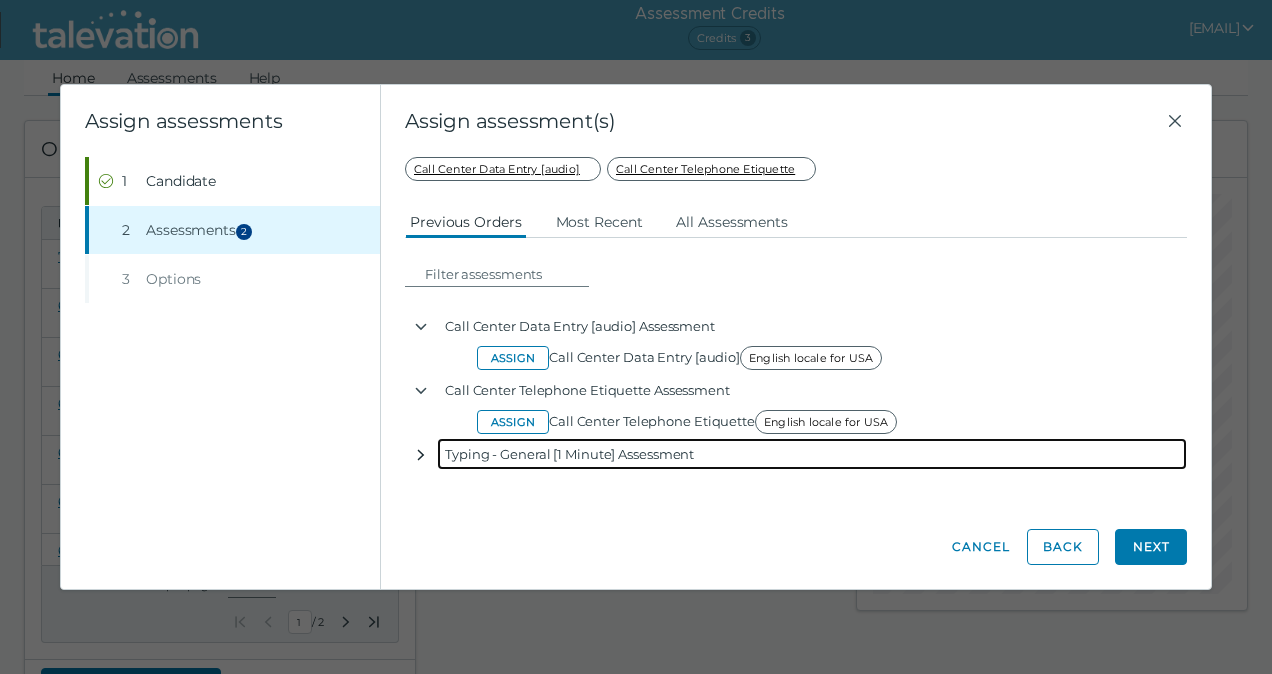 click 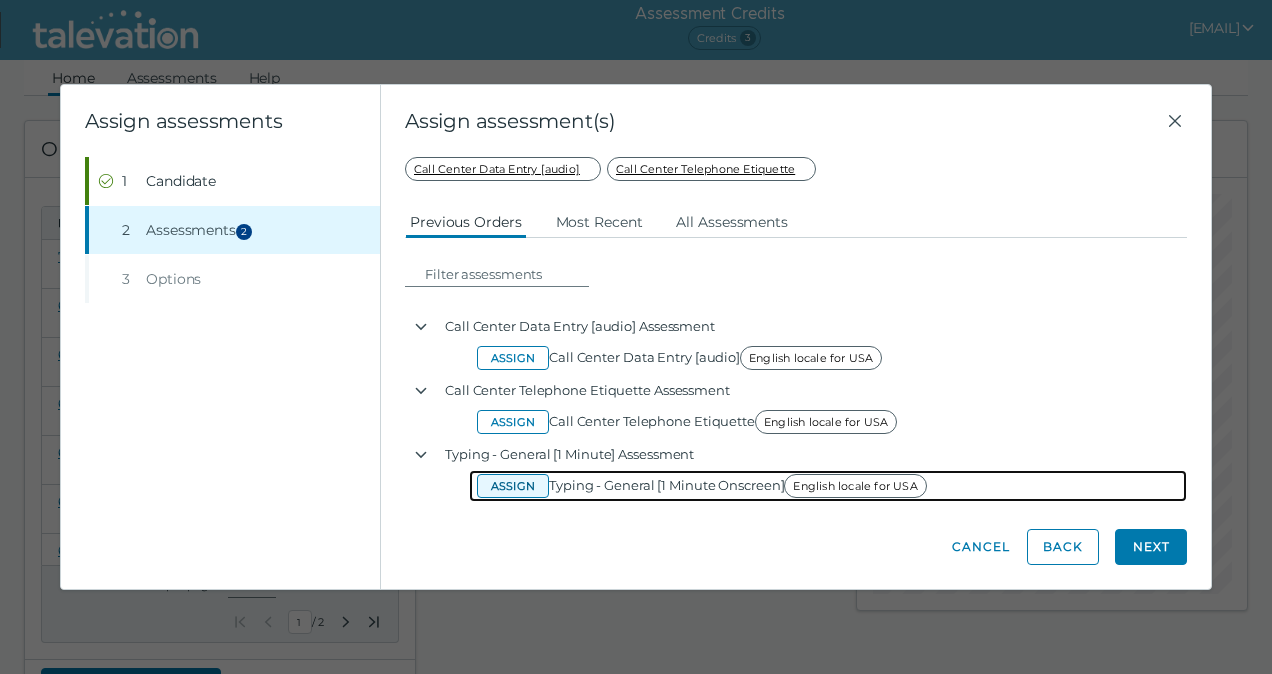 click on "Assign" at bounding box center [513, 486] 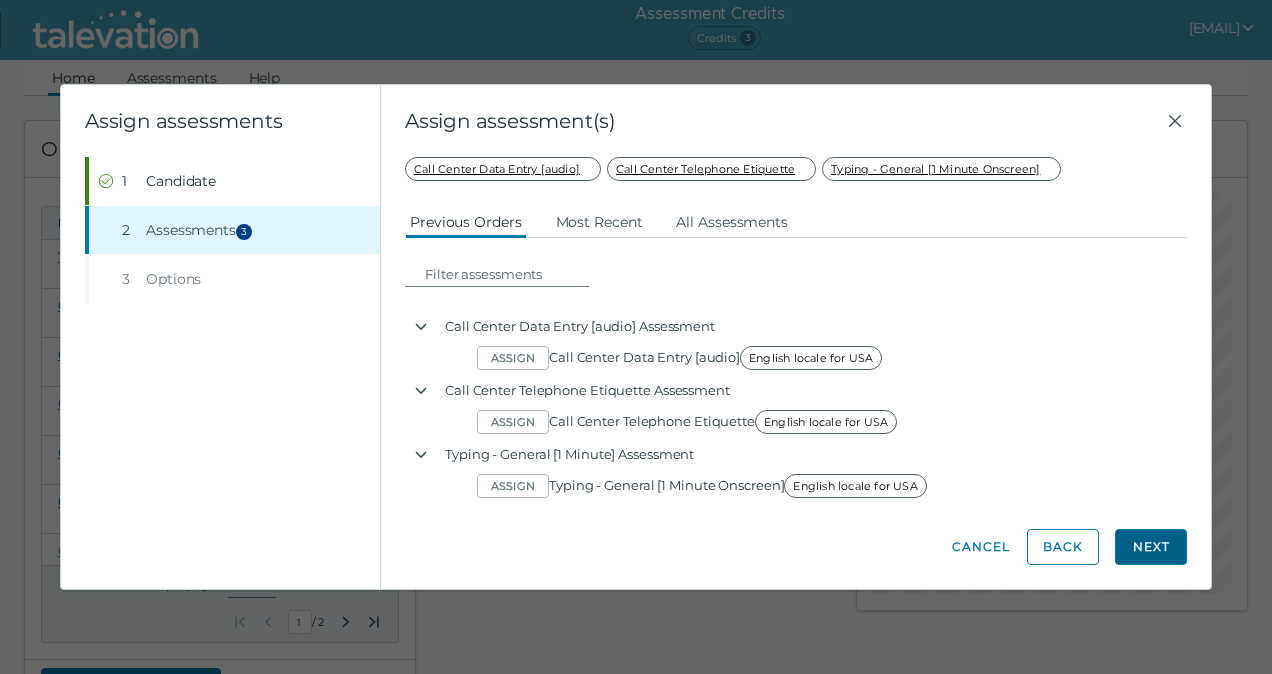 click on "Next" 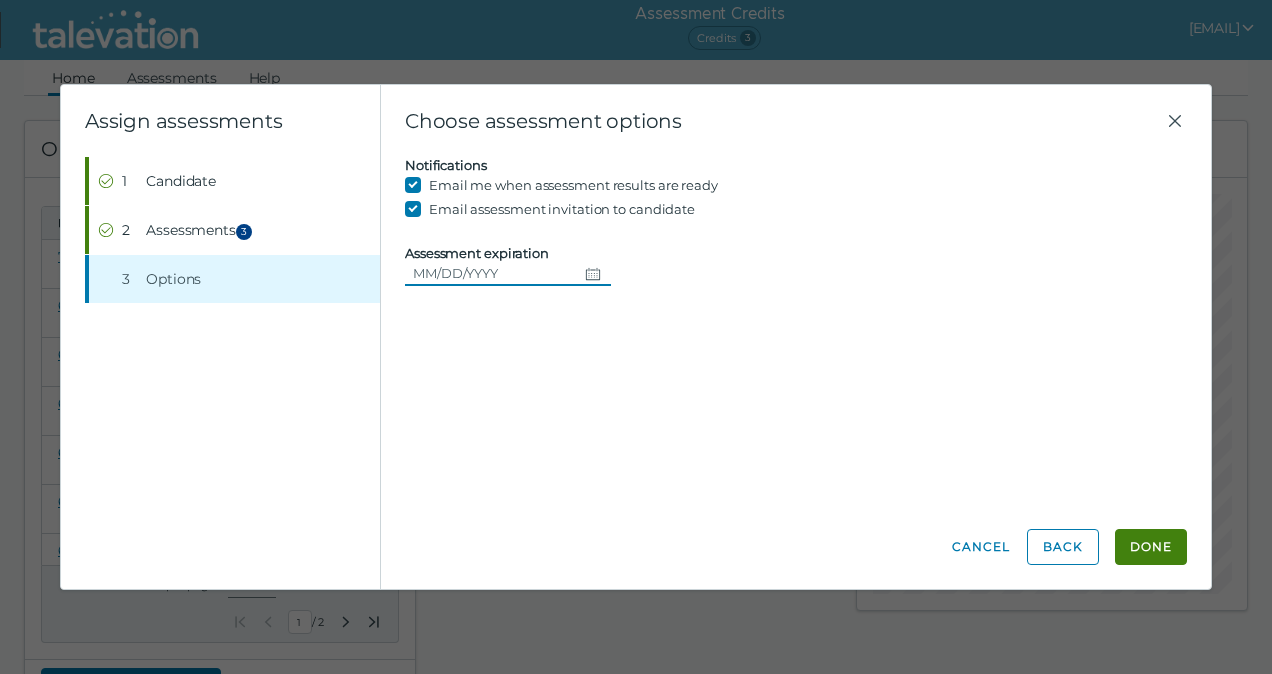 click 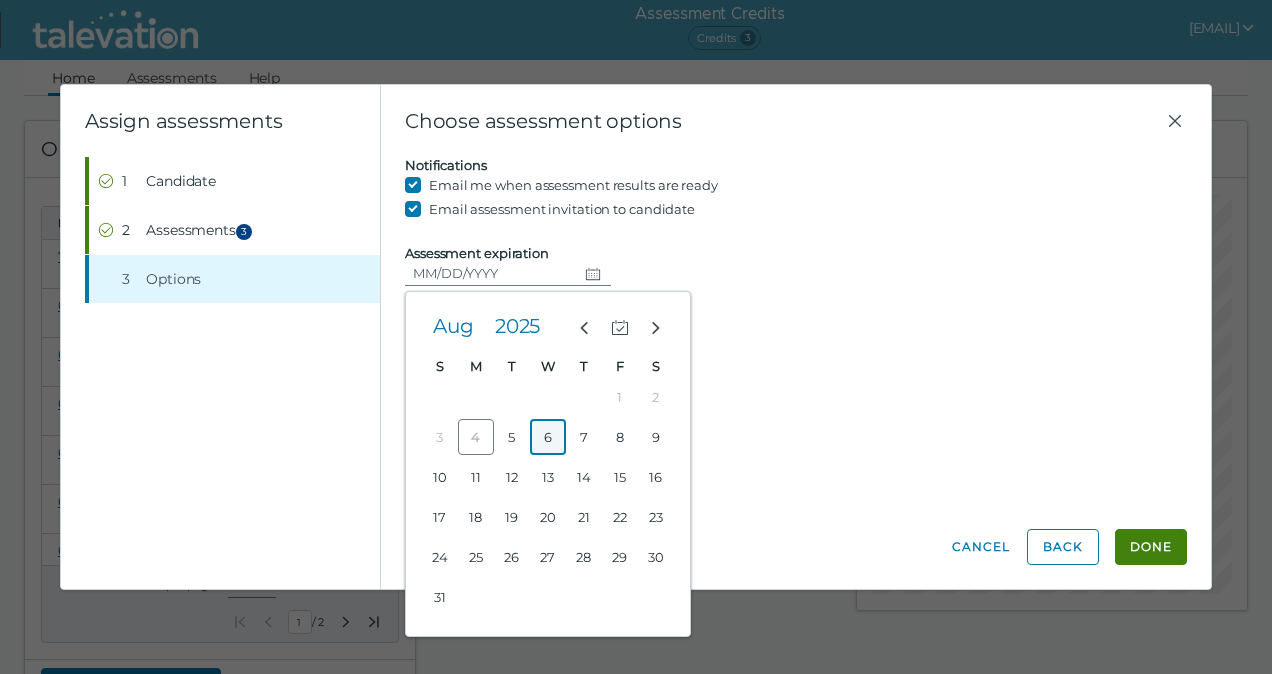 click on "6" 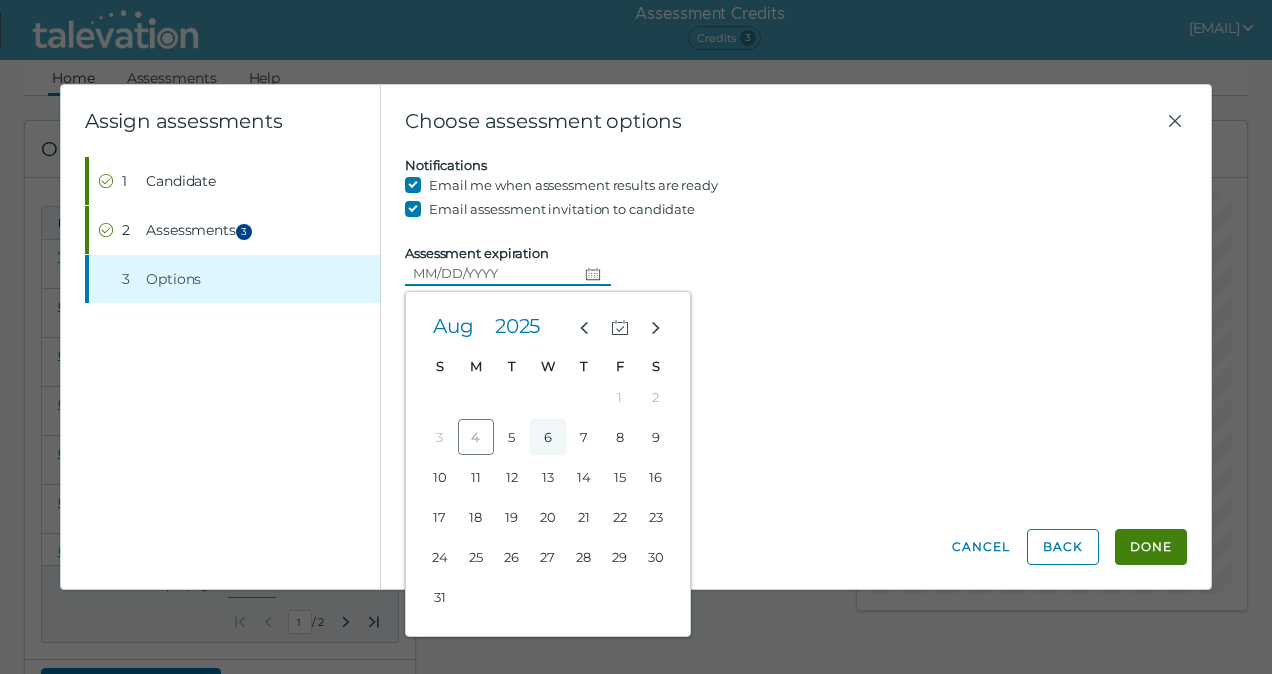 type on "08/06/2025" 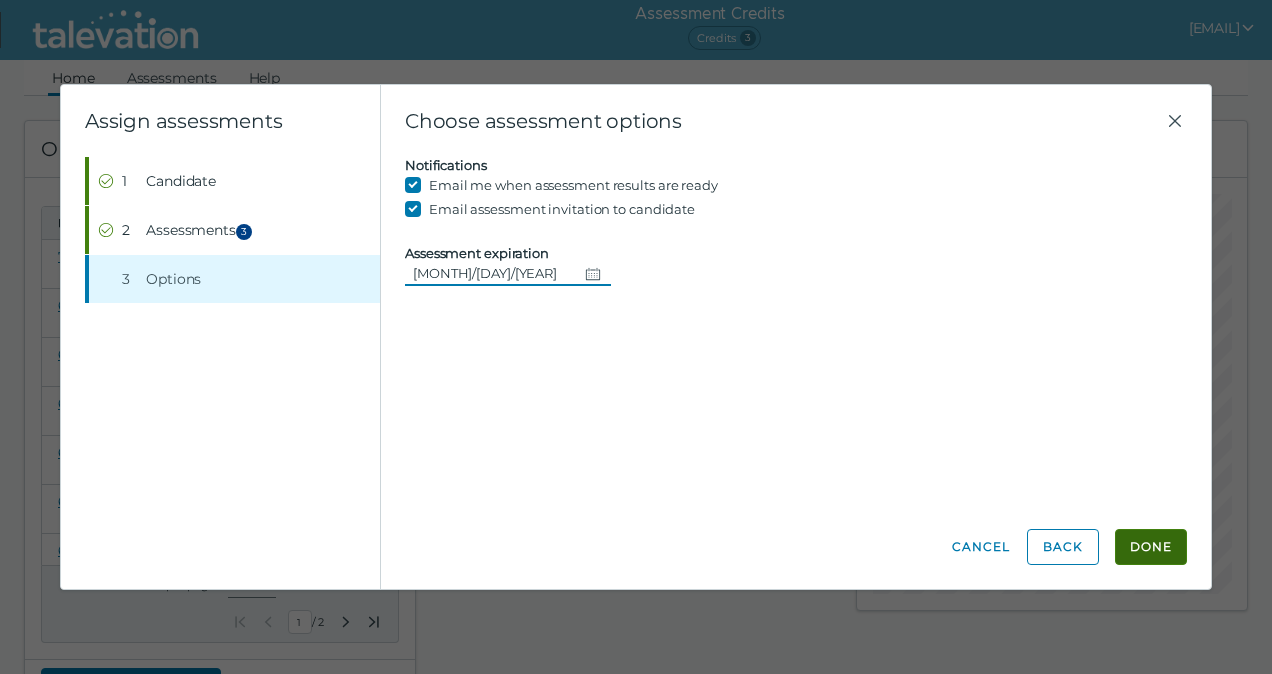 click on "Done" 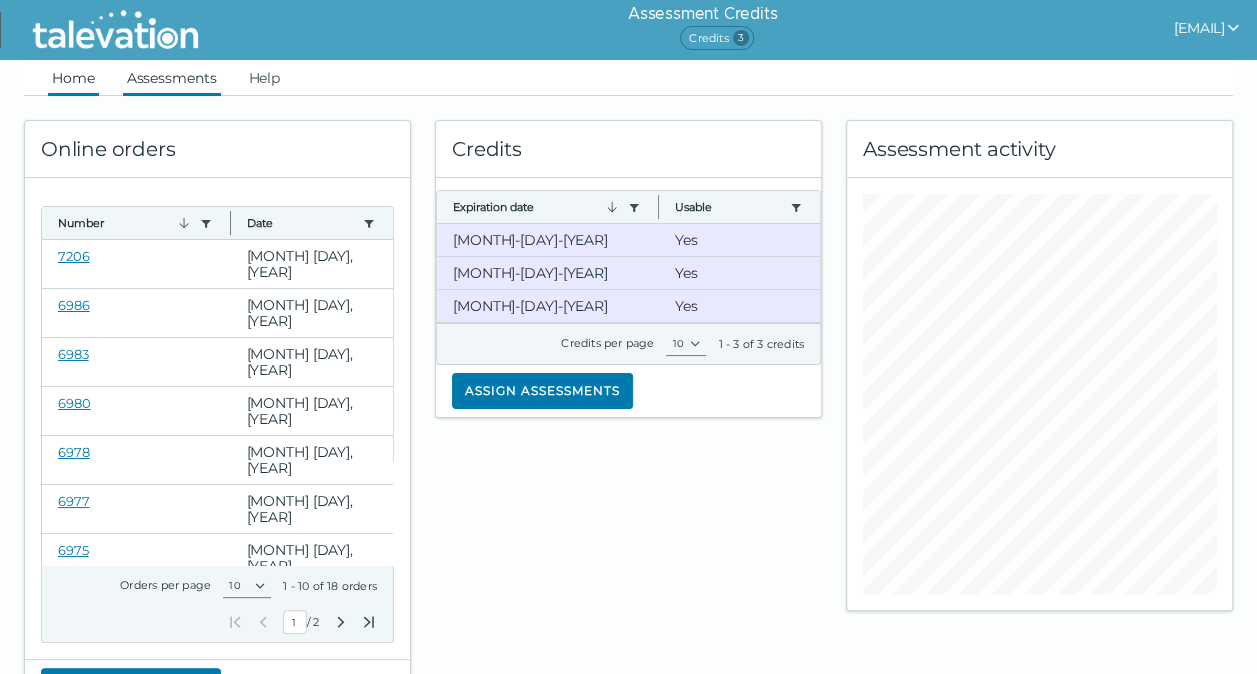 click on "Assessments" at bounding box center (172, 78) 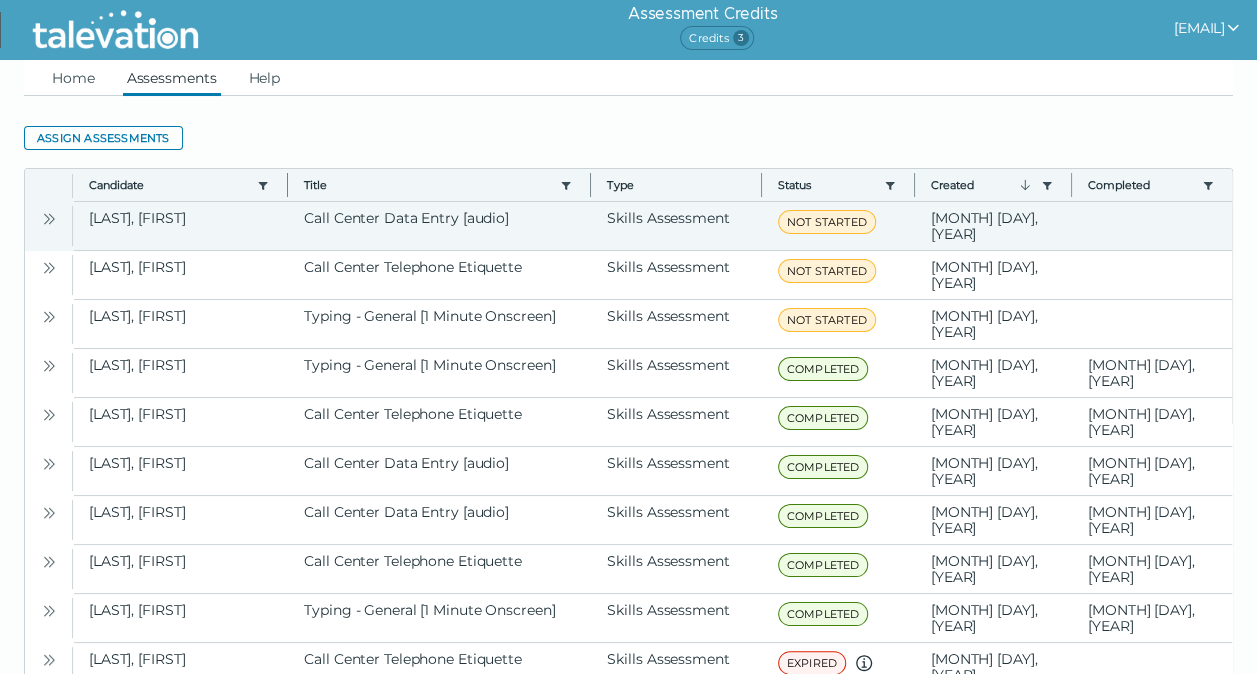 click 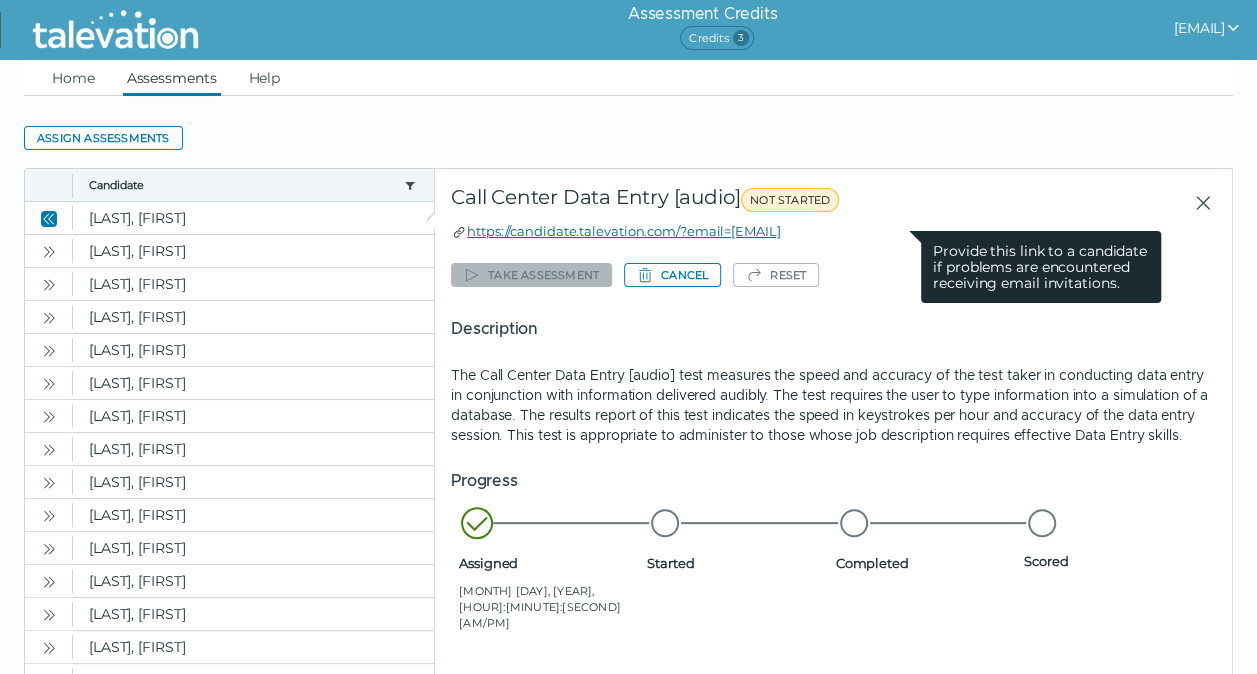drag, startPoint x: 942, startPoint y: 228, endPoint x: 468, endPoint y: 226, distance: 474.0042 